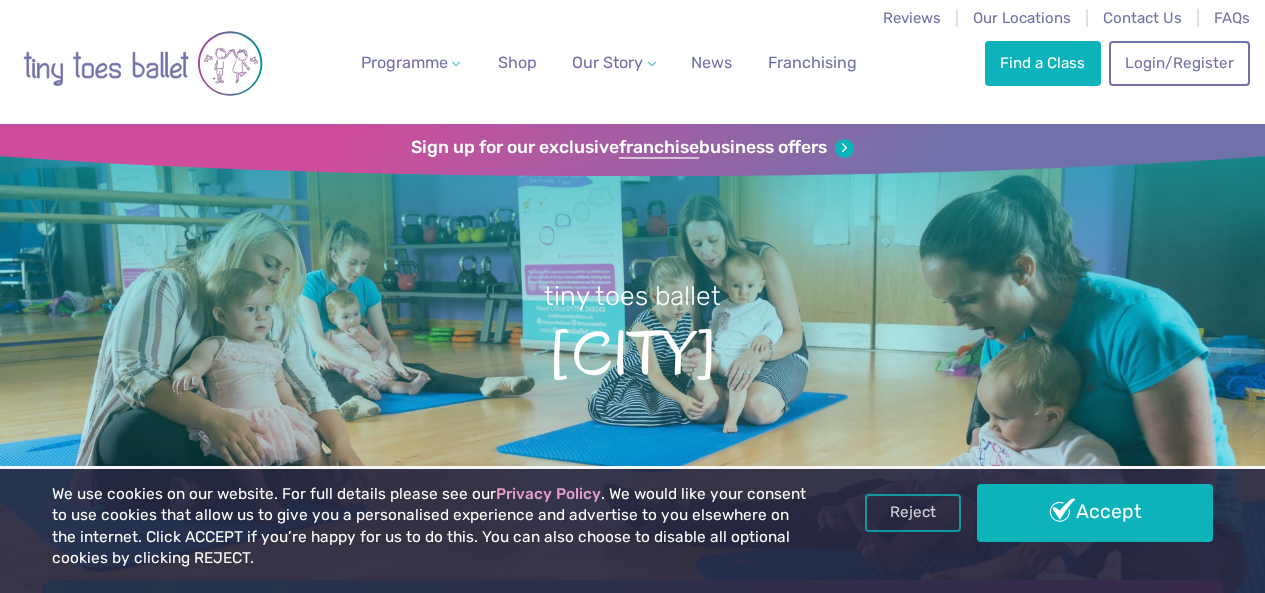 scroll, scrollTop: 0, scrollLeft: 0, axis: both 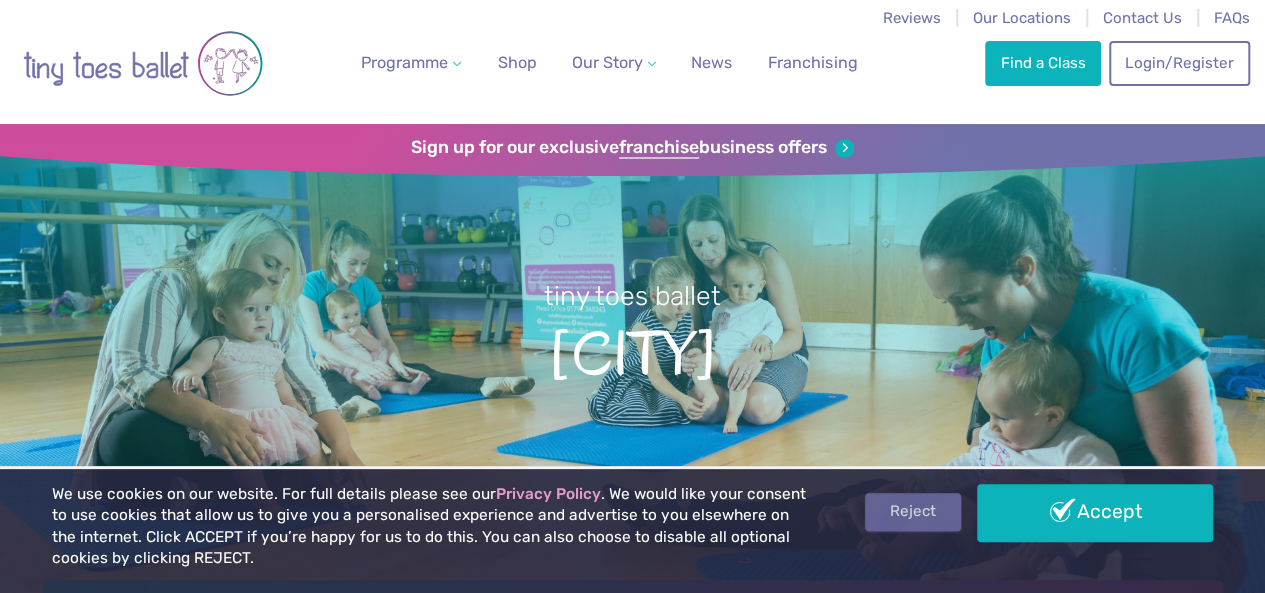 click on "Reject" at bounding box center (913, 512) 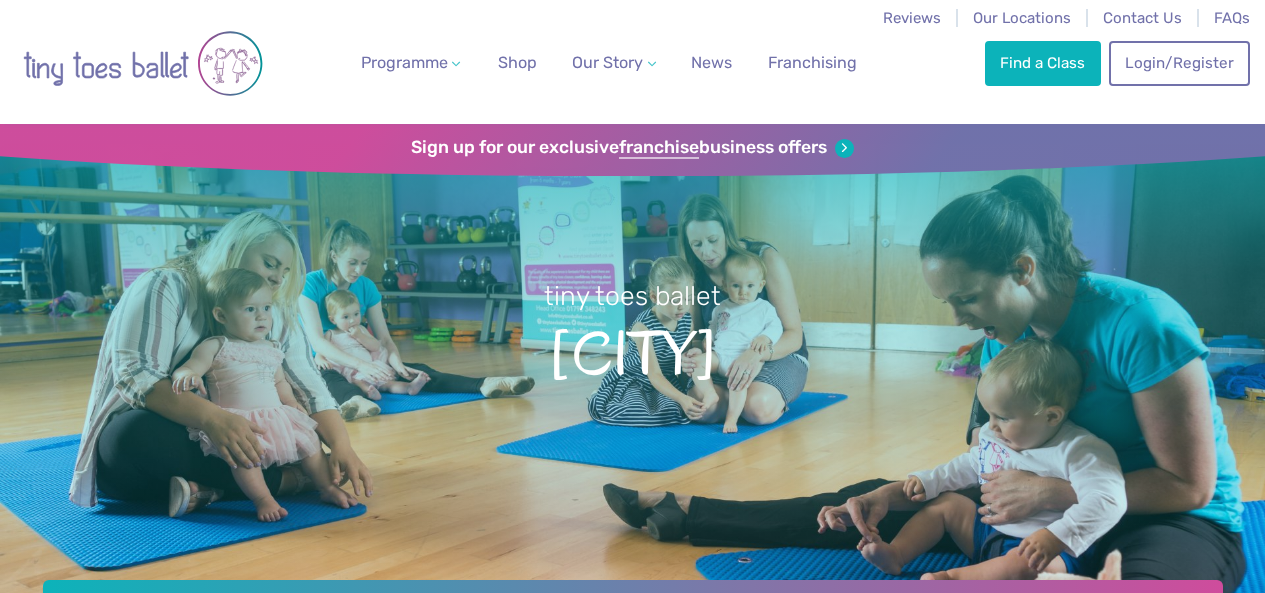 scroll, scrollTop: 0, scrollLeft: 0, axis: both 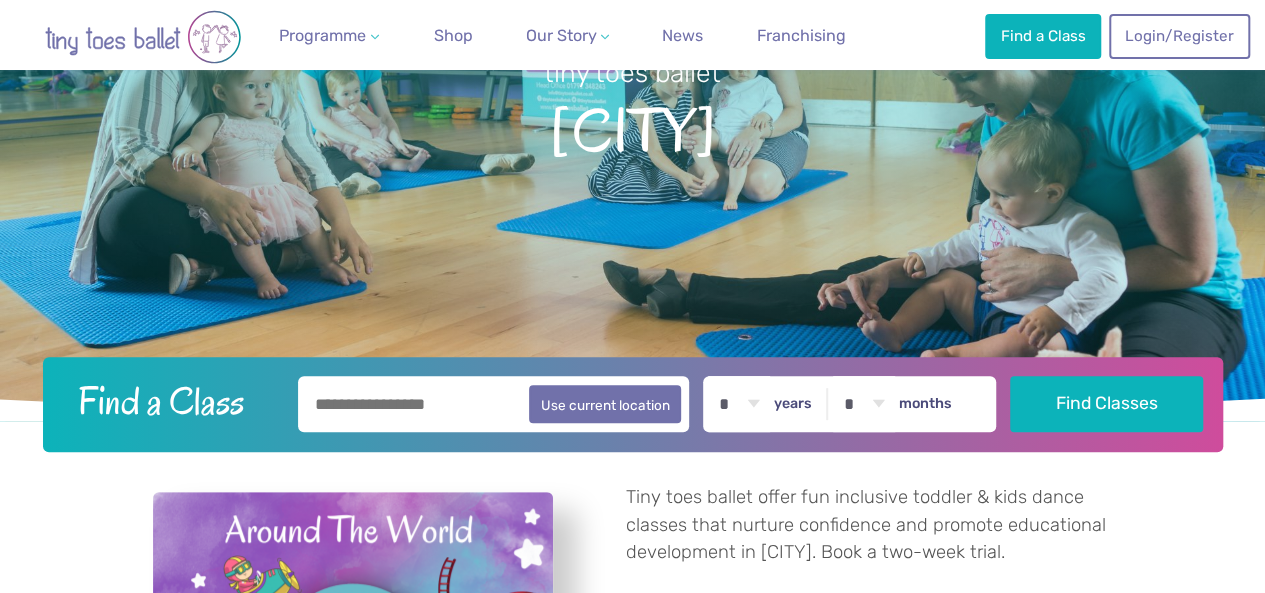 click at bounding box center (494, 404) 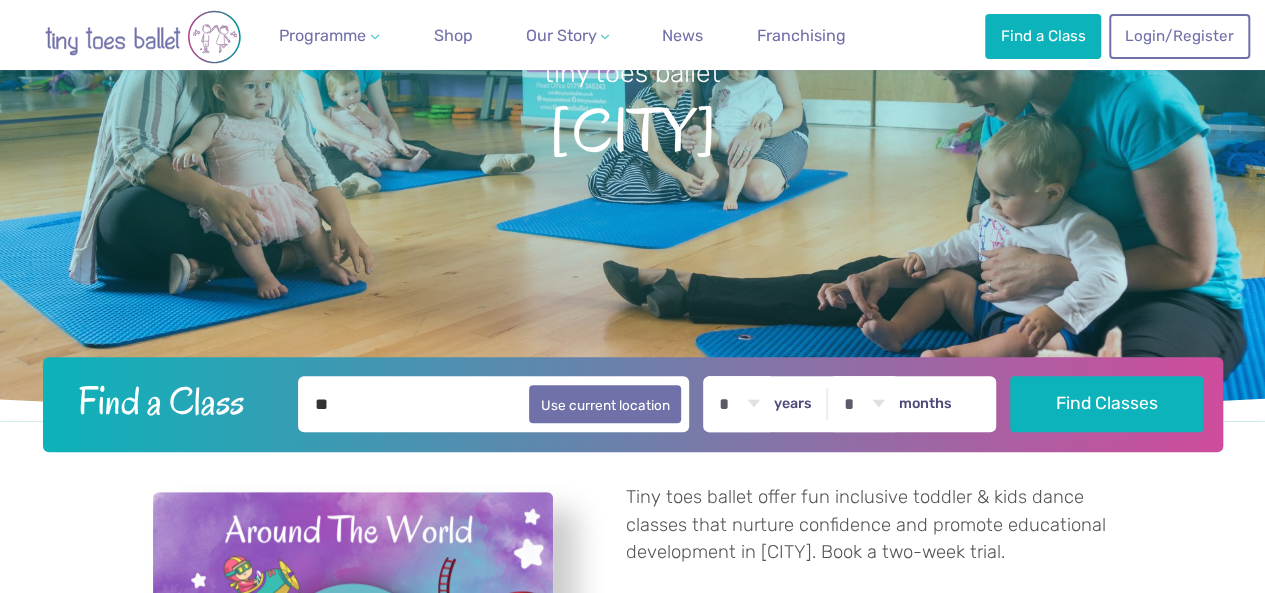 type on "*" 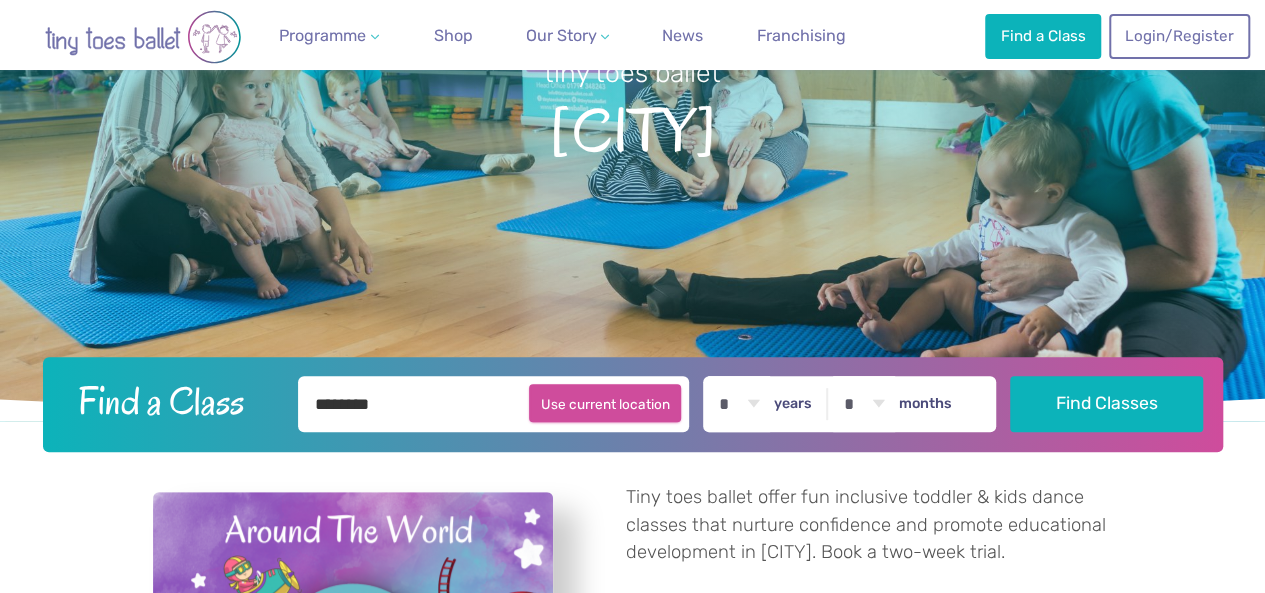click on "Use current location" at bounding box center [605, 403] 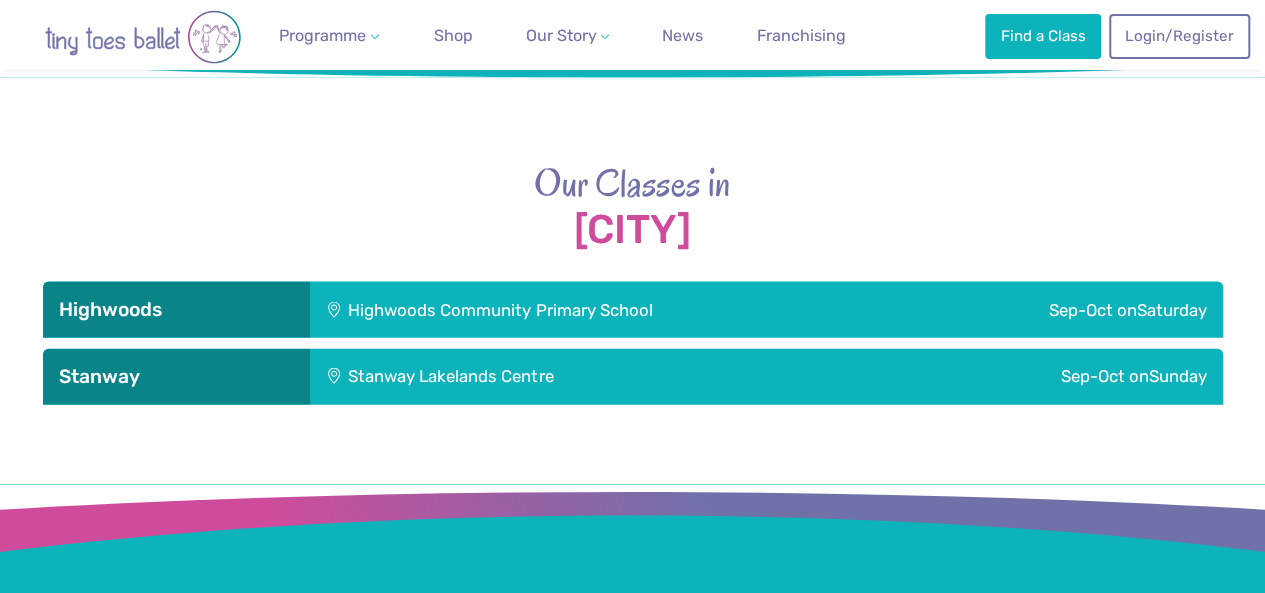 scroll, scrollTop: 2066, scrollLeft: 0, axis: vertical 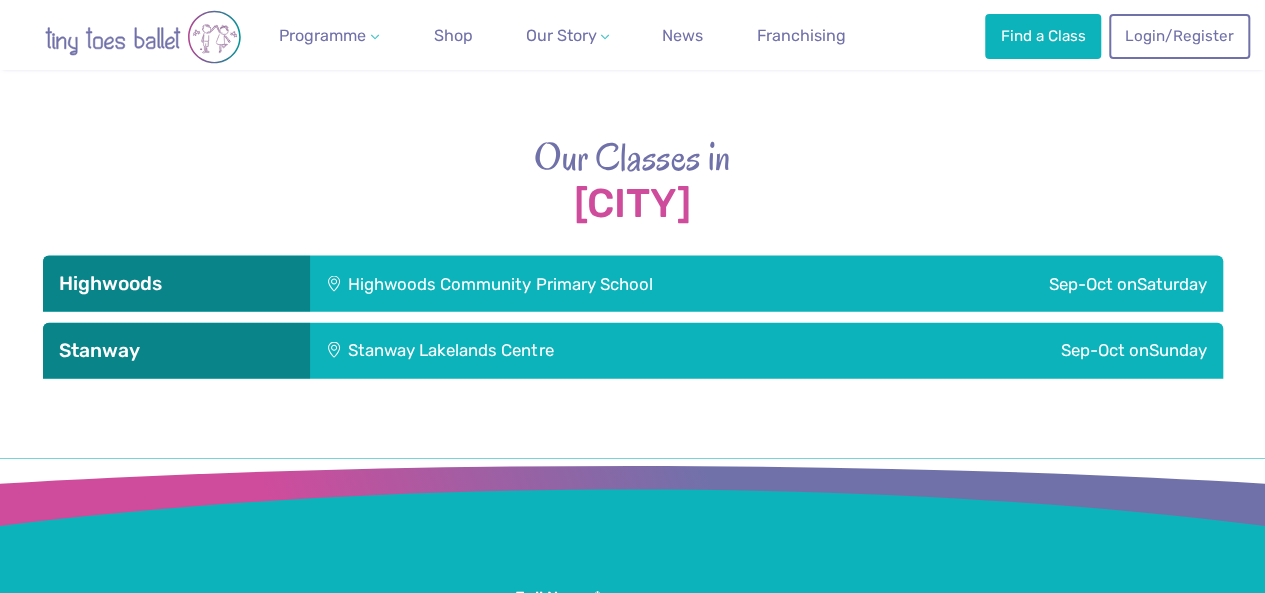 click on "Stanway Lakelands Centre" at bounding box center (581, 351) 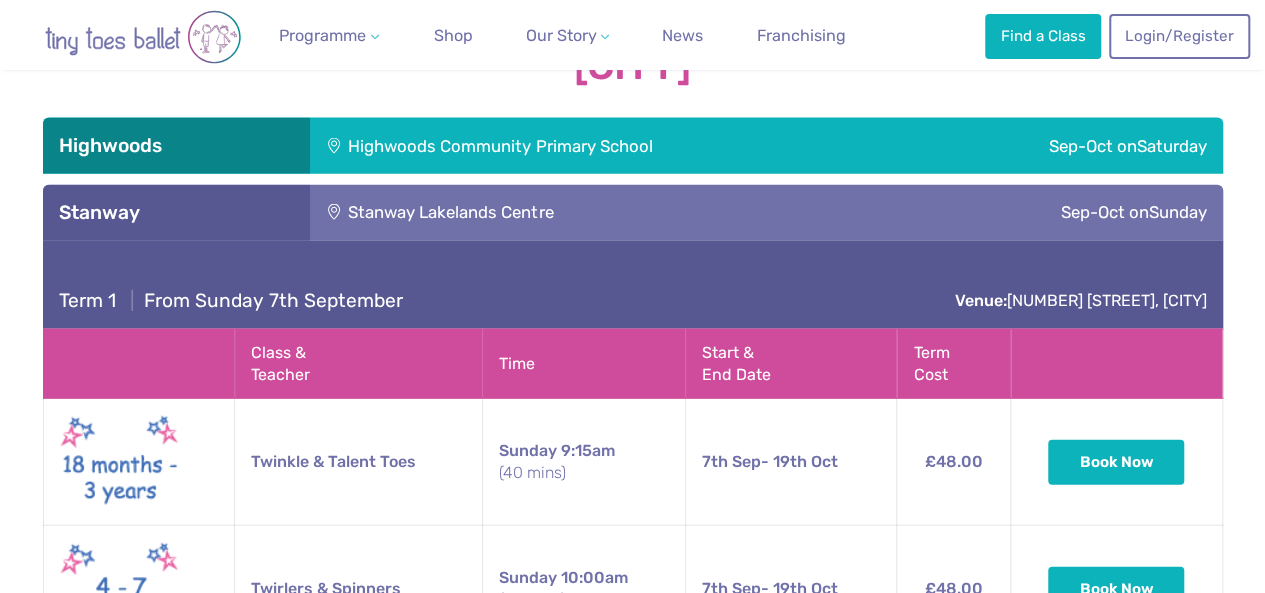 scroll, scrollTop: 2198, scrollLeft: 0, axis: vertical 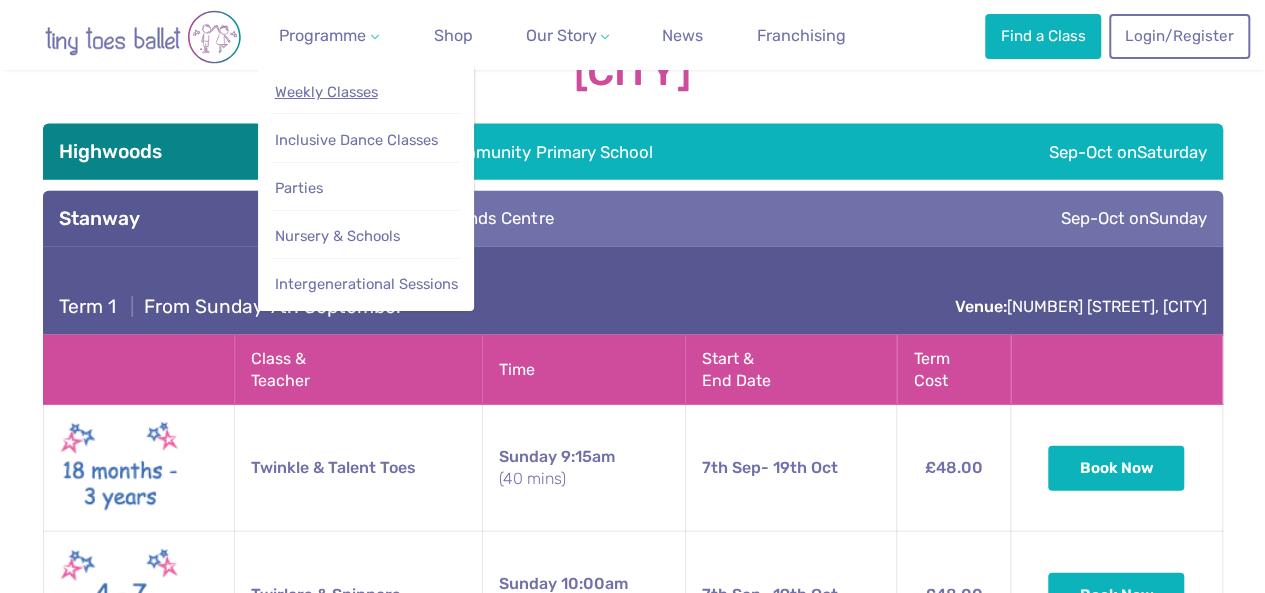 click on "Weekly Classes" at bounding box center [326, 92] 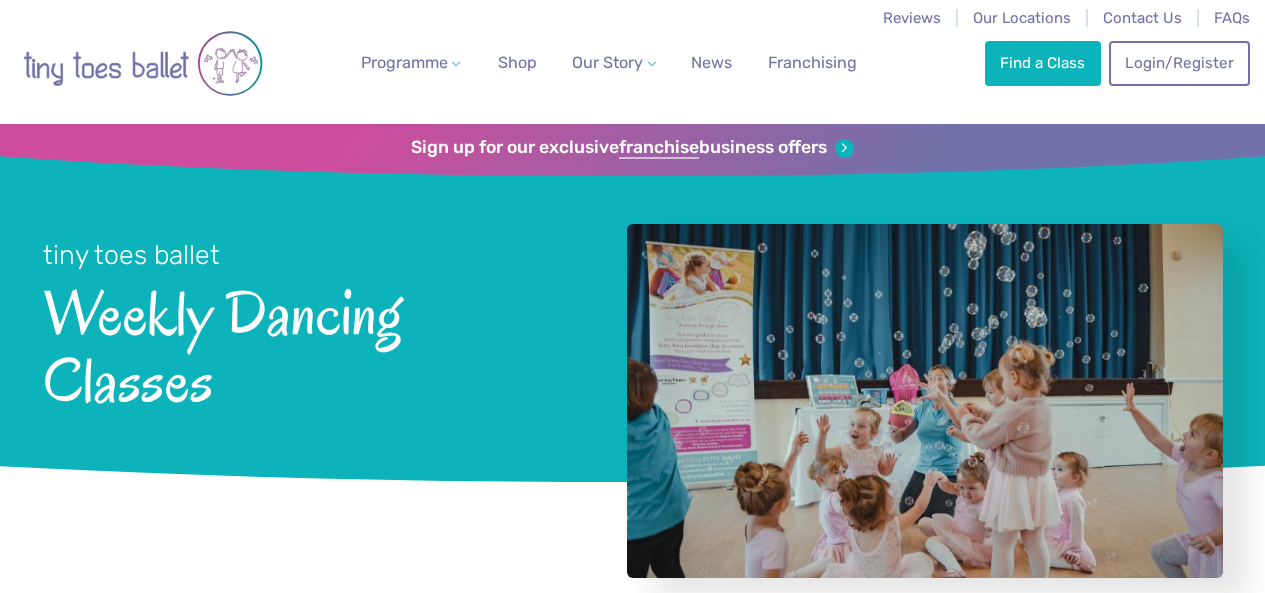 scroll, scrollTop: 0, scrollLeft: 0, axis: both 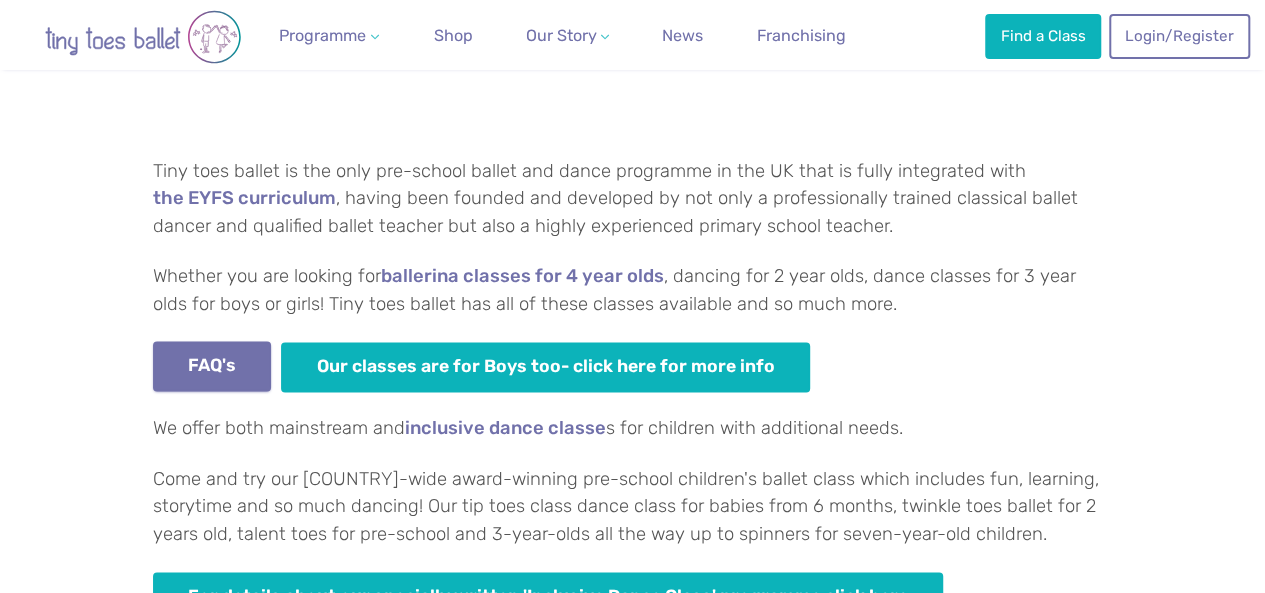 click on "FAQ's" at bounding box center (212, 366) 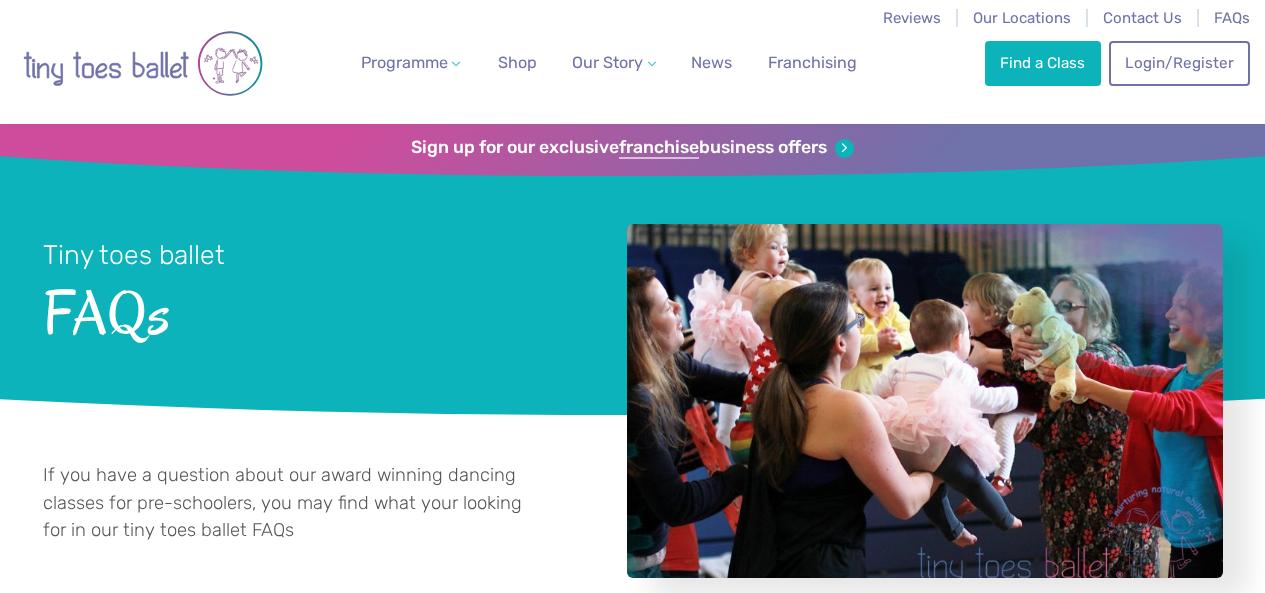 scroll, scrollTop: 0, scrollLeft: 0, axis: both 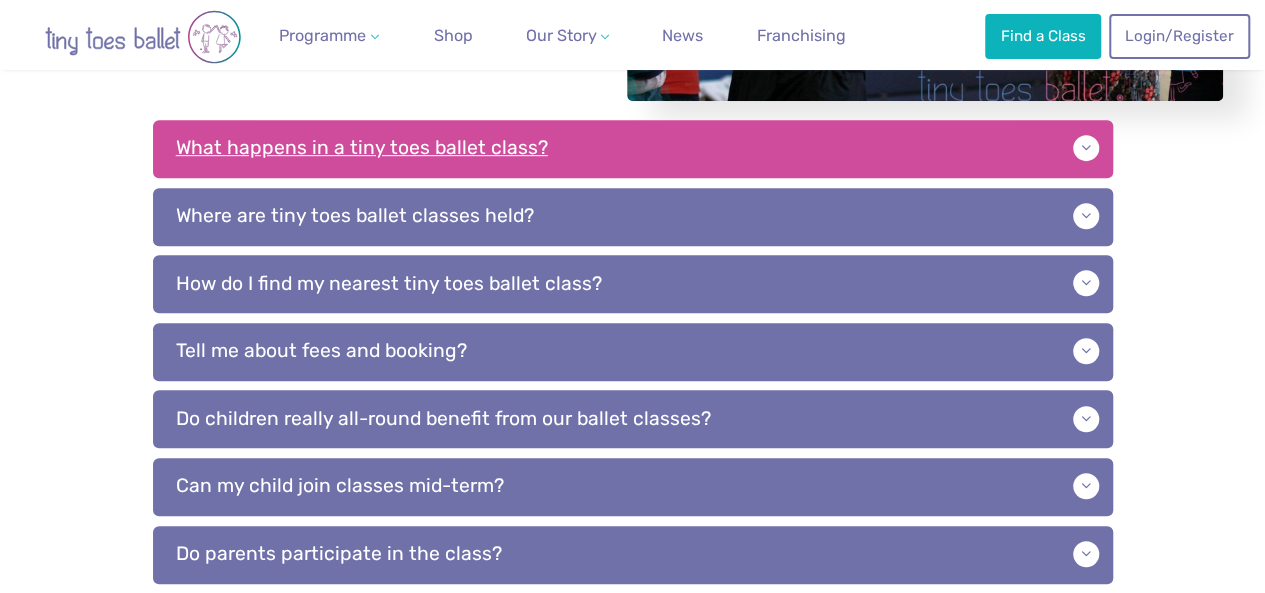 click on "What happens in a tiny toes ballet class?" at bounding box center [633, 149] 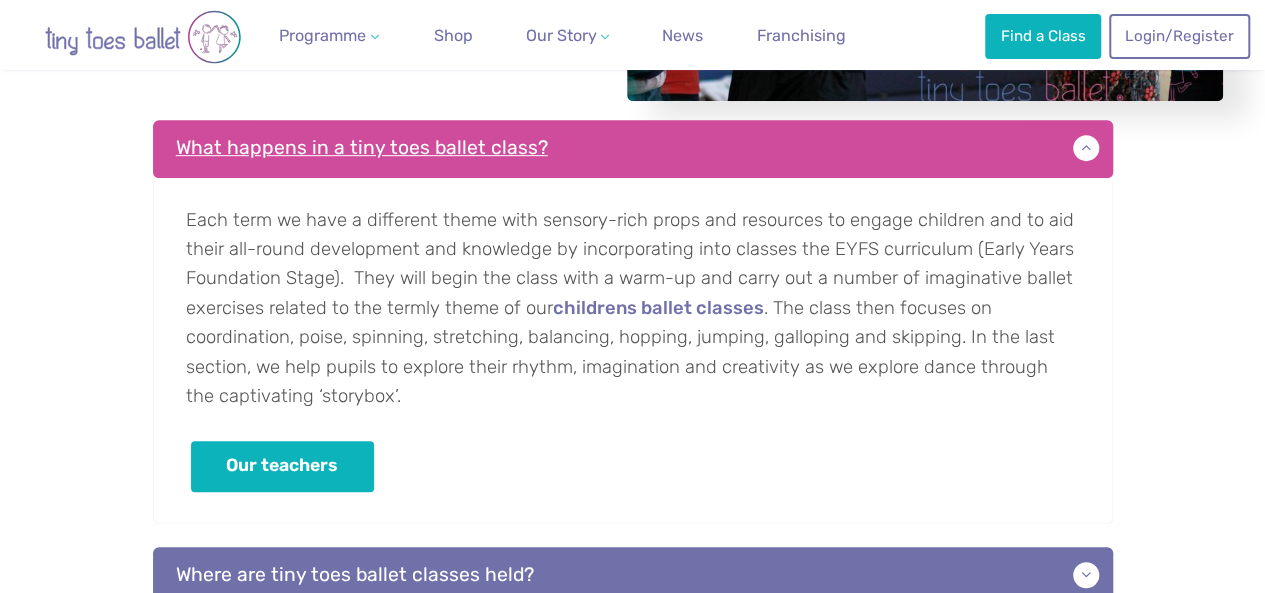 click on "What happens in a tiny toes ballet class?" at bounding box center [633, 149] 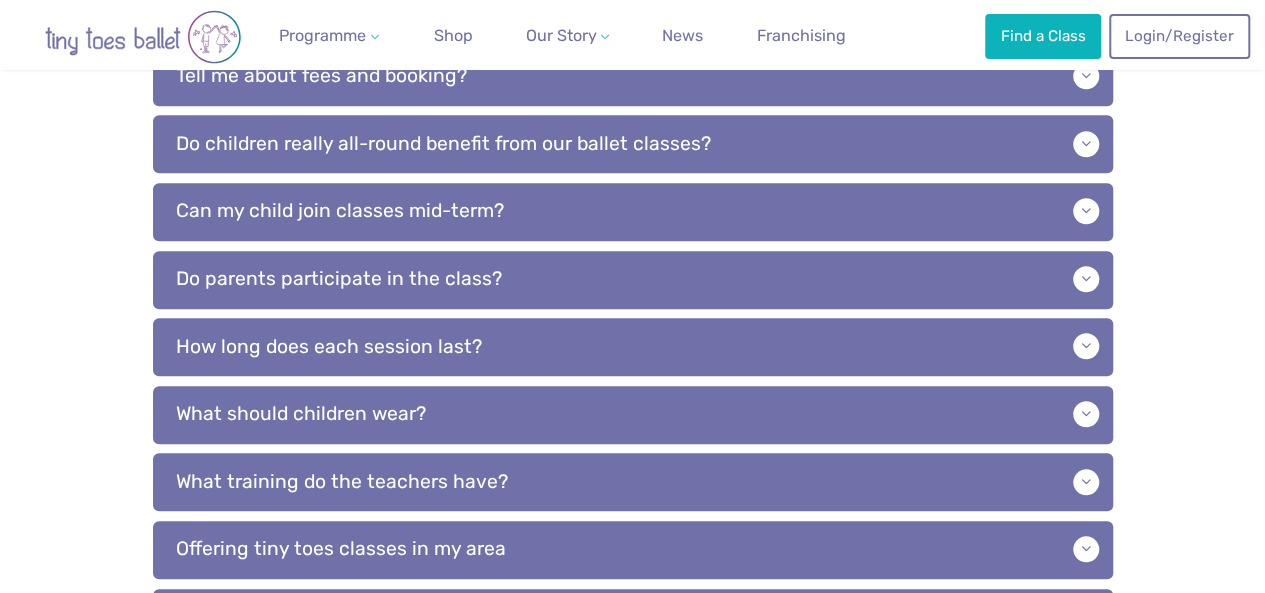 scroll, scrollTop: 814, scrollLeft: 0, axis: vertical 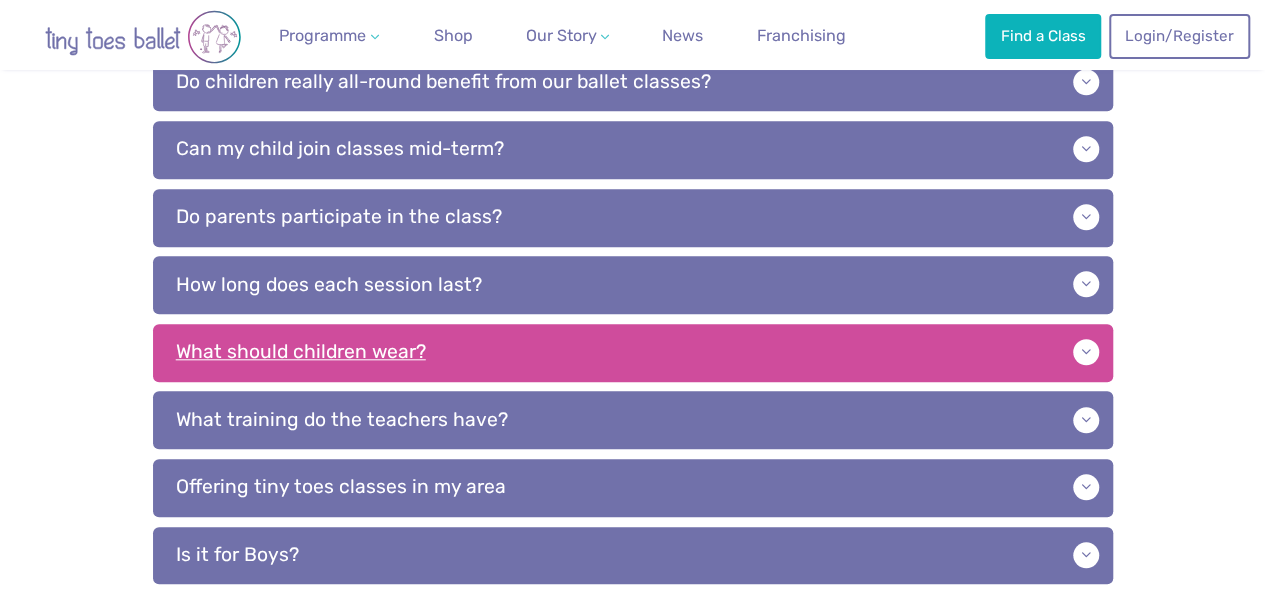 click on "What should children wear?" at bounding box center [633, 353] 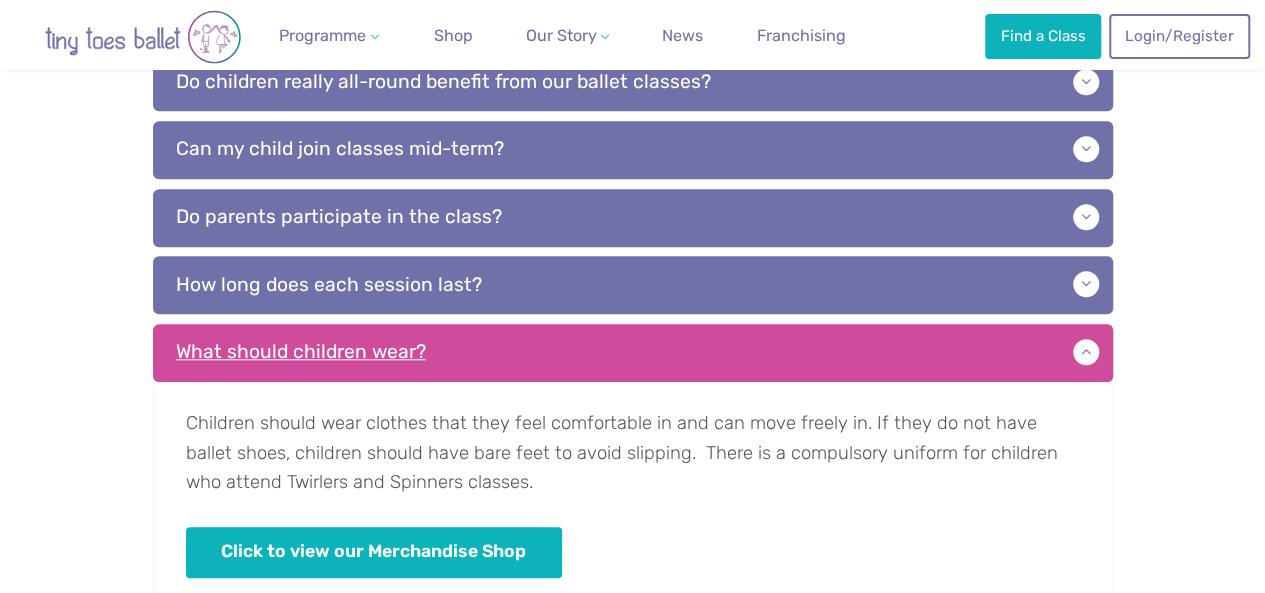 click on "What should children wear?" at bounding box center (633, 353) 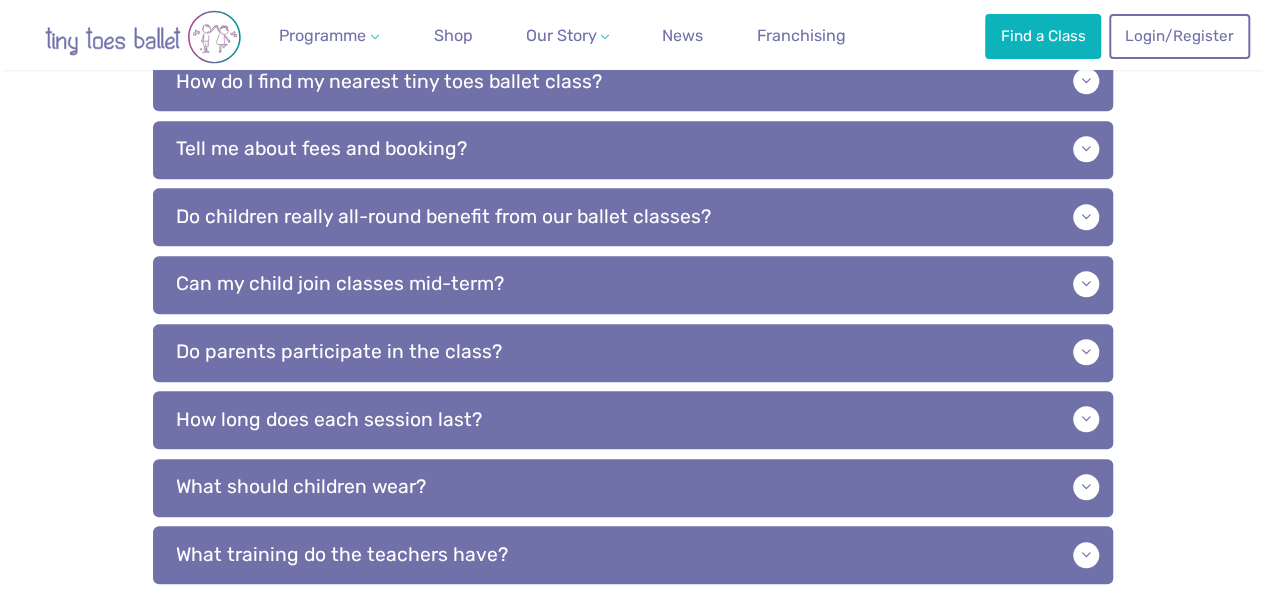 scroll, scrollTop: 669, scrollLeft: 0, axis: vertical 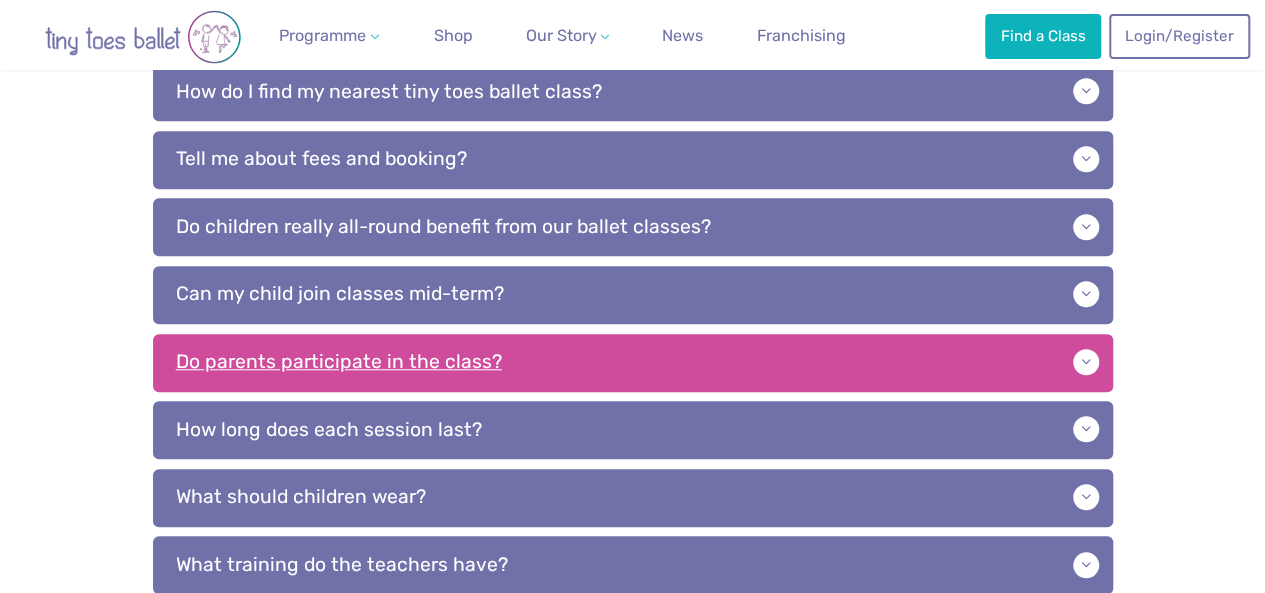 click on "Do parents participate in the class?" at bounding box center [633, 363] 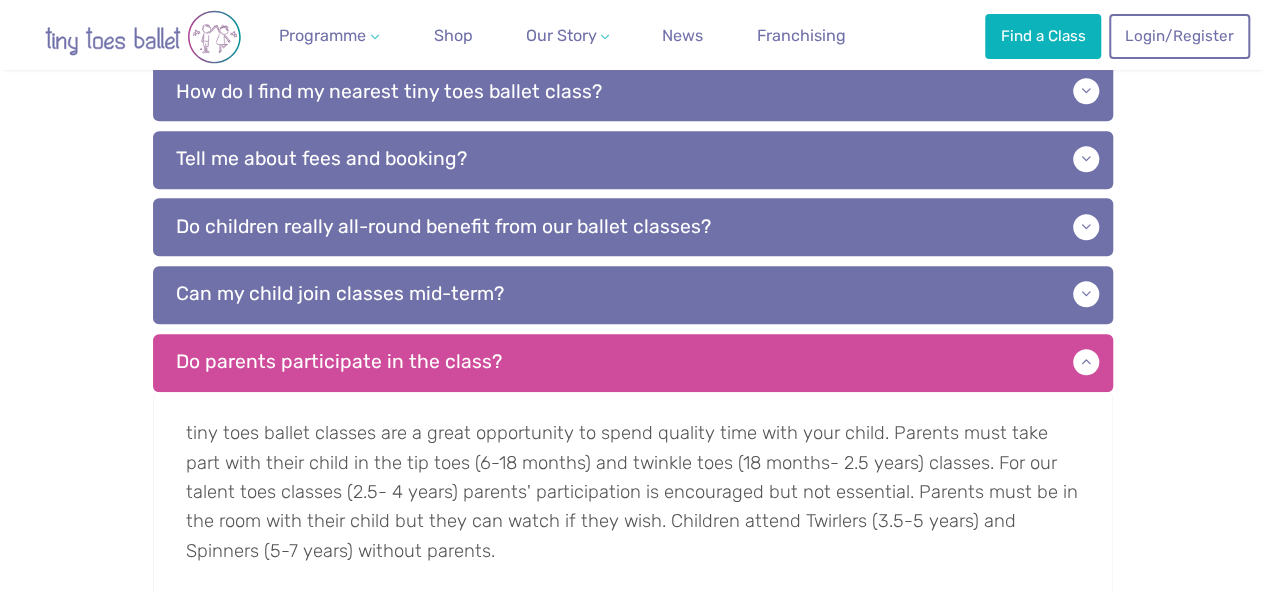 click at bounding box center (143, 37) 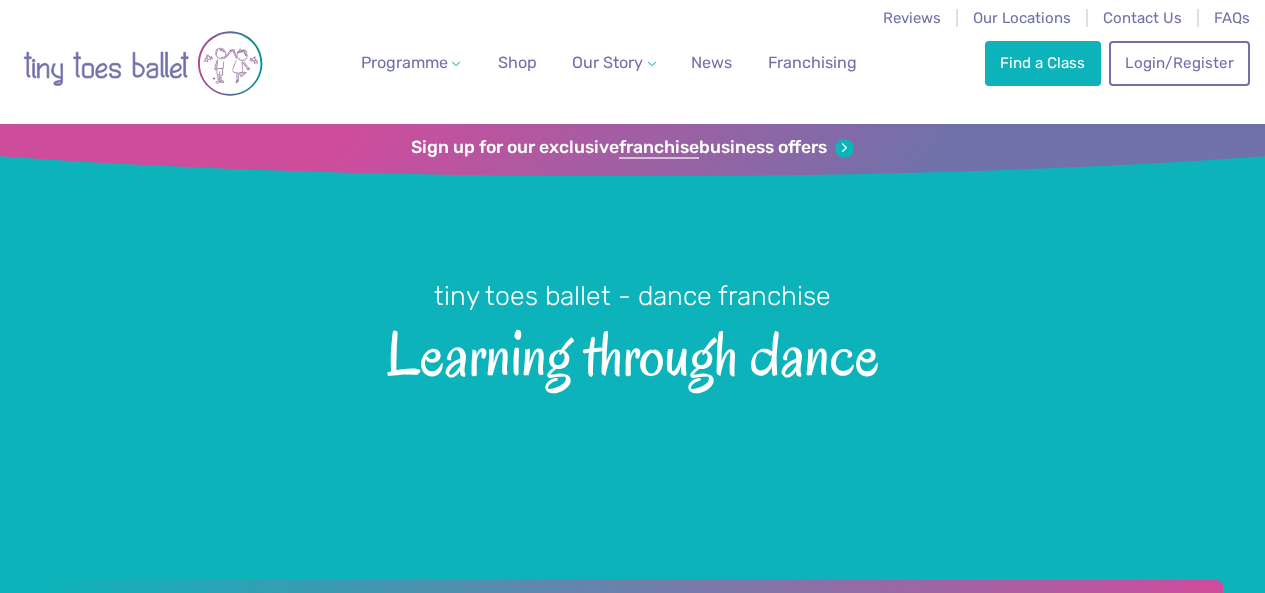 scroll, scrollTop: 0, scrollLeft: 0, axis: both 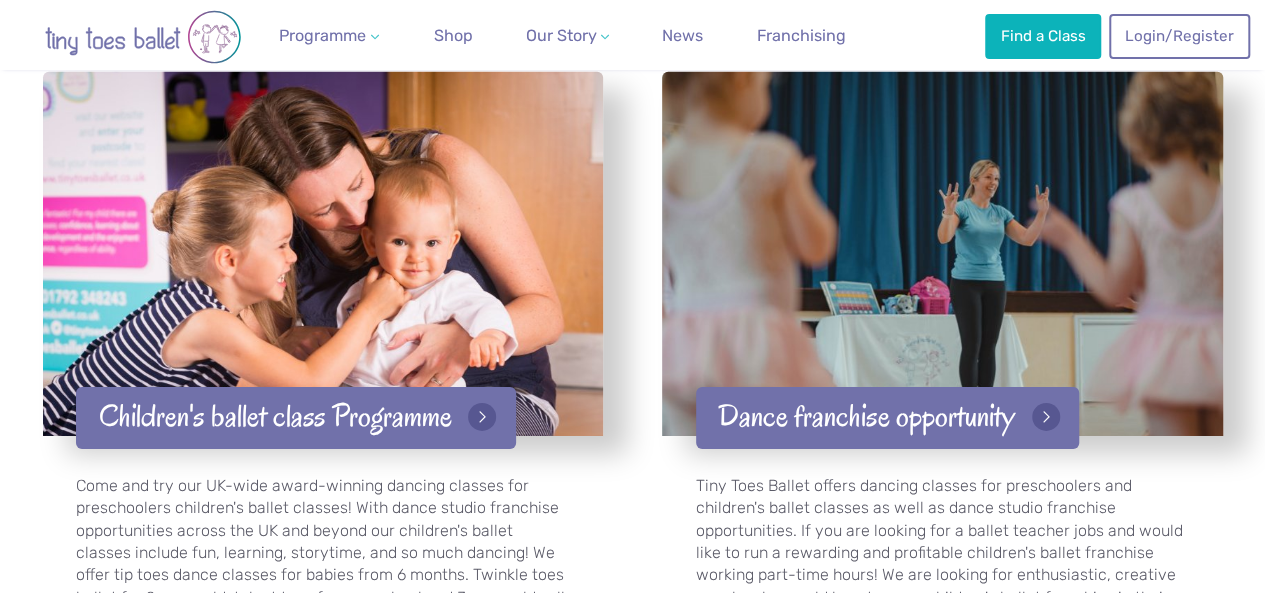 drag, startPoint x: 1272, startPoint y: 55, endPoint x: 1279, endPoint y: 369, distance: 314.078 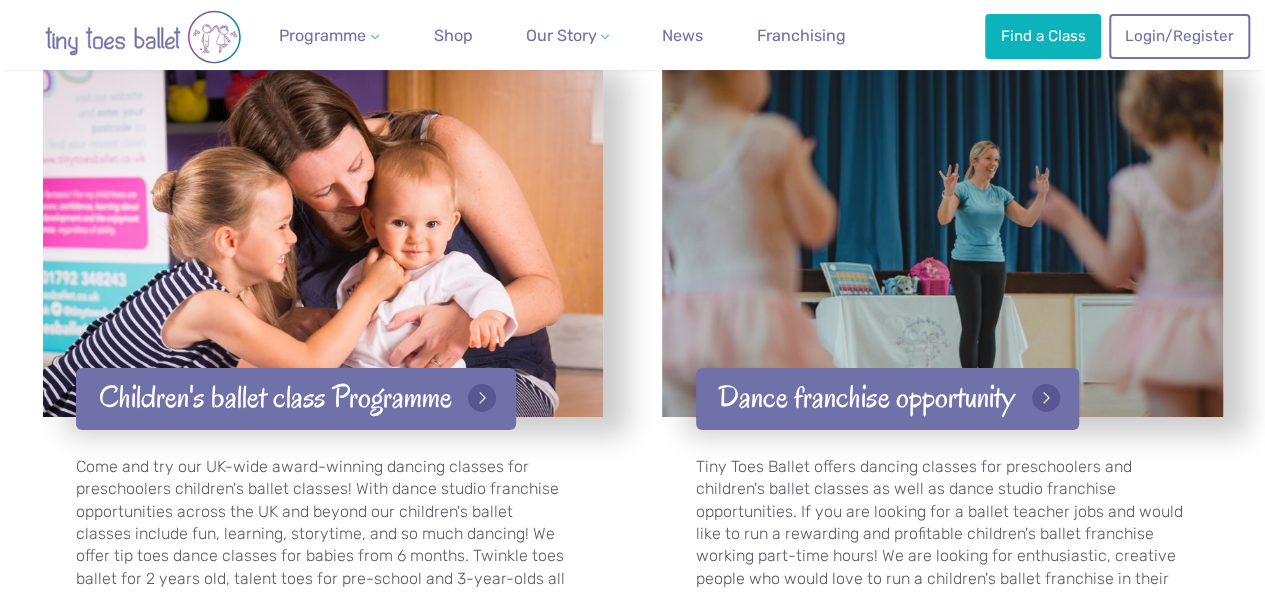 scroll, scrollTop: 312, scrollLeft: 0, axis: vertical 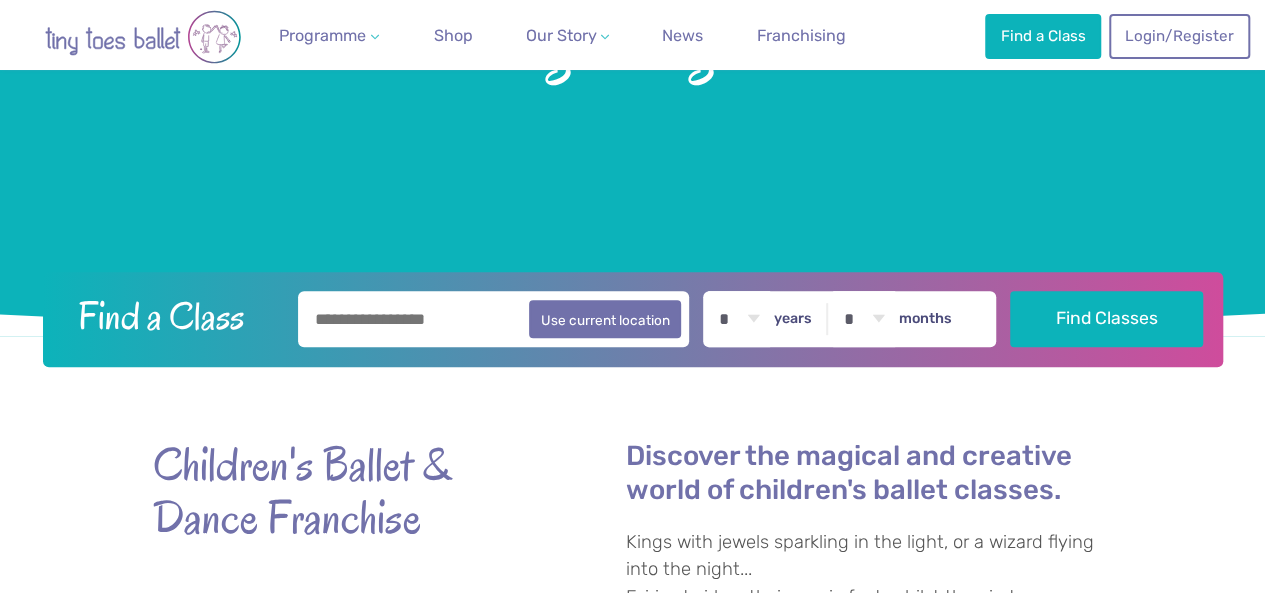 click at bounding box center [494, 319] 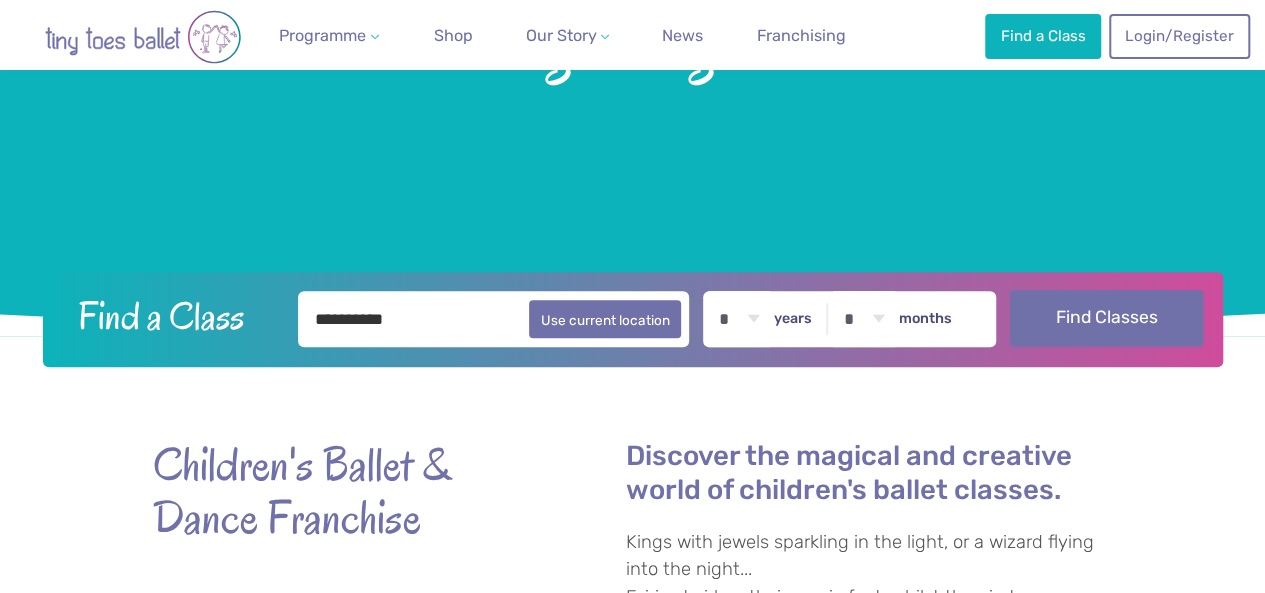 type on "**********" 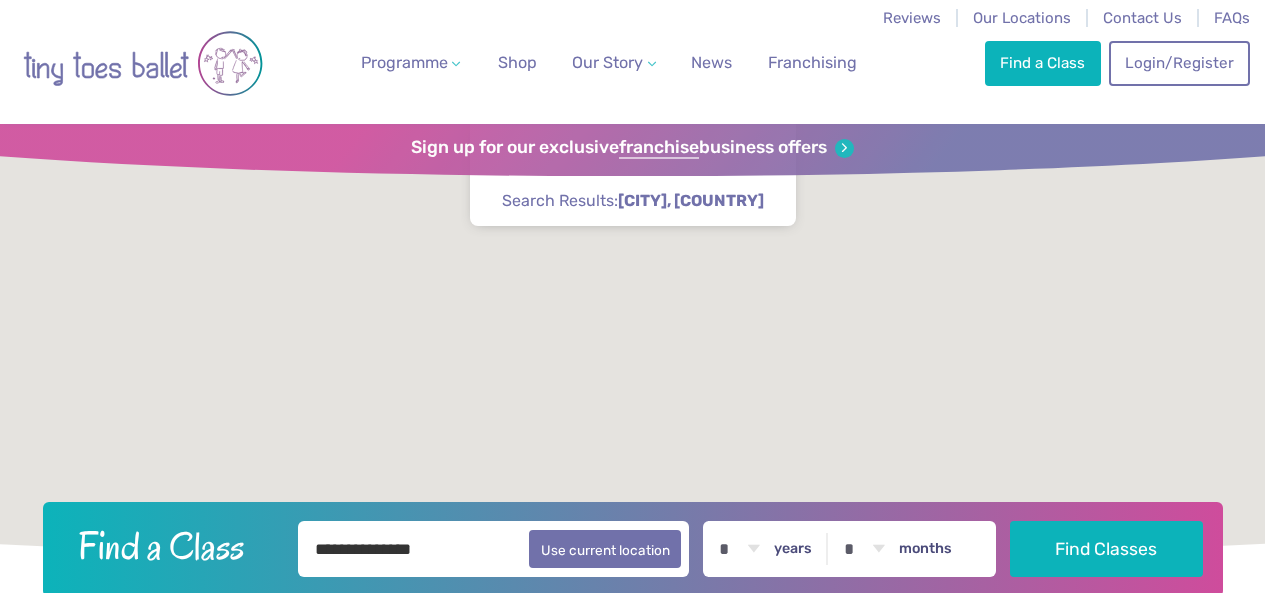 scroll, scrollTop: 0, scrollLeft: 0, axis: both 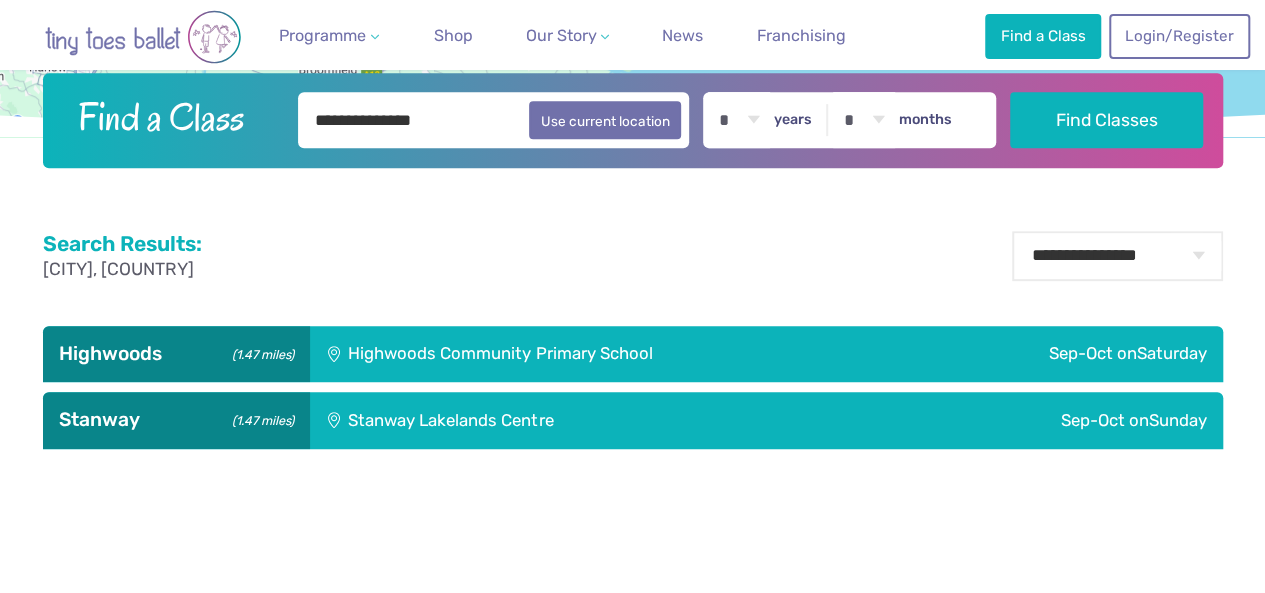 click on "Stanway Lakelands Centre" at bounding box center (581, 420) 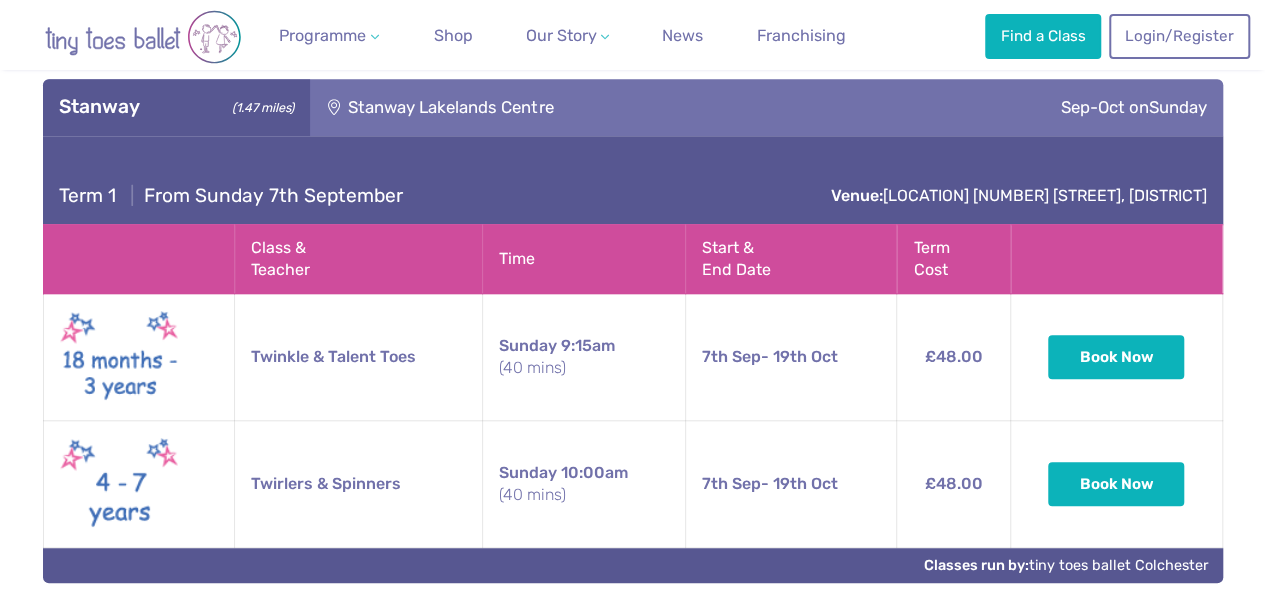 scroll, scrollTop: 798, scrollLeft: 0, axis: vertical 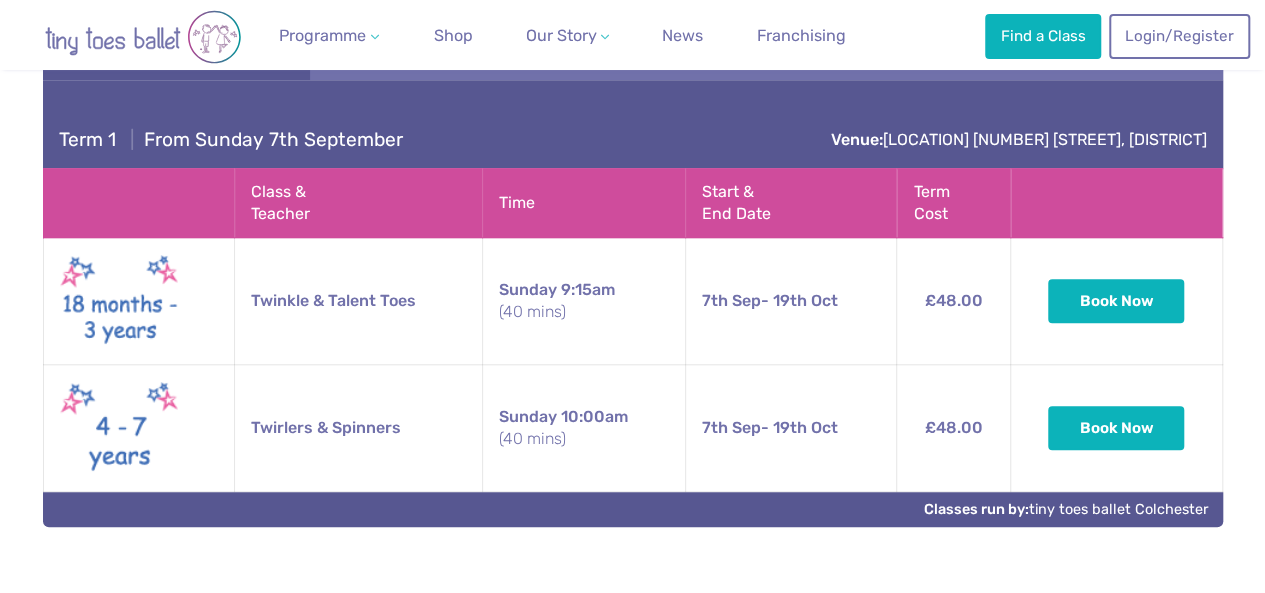 click on "(40 mins)" at bounding box center (584, 312) 